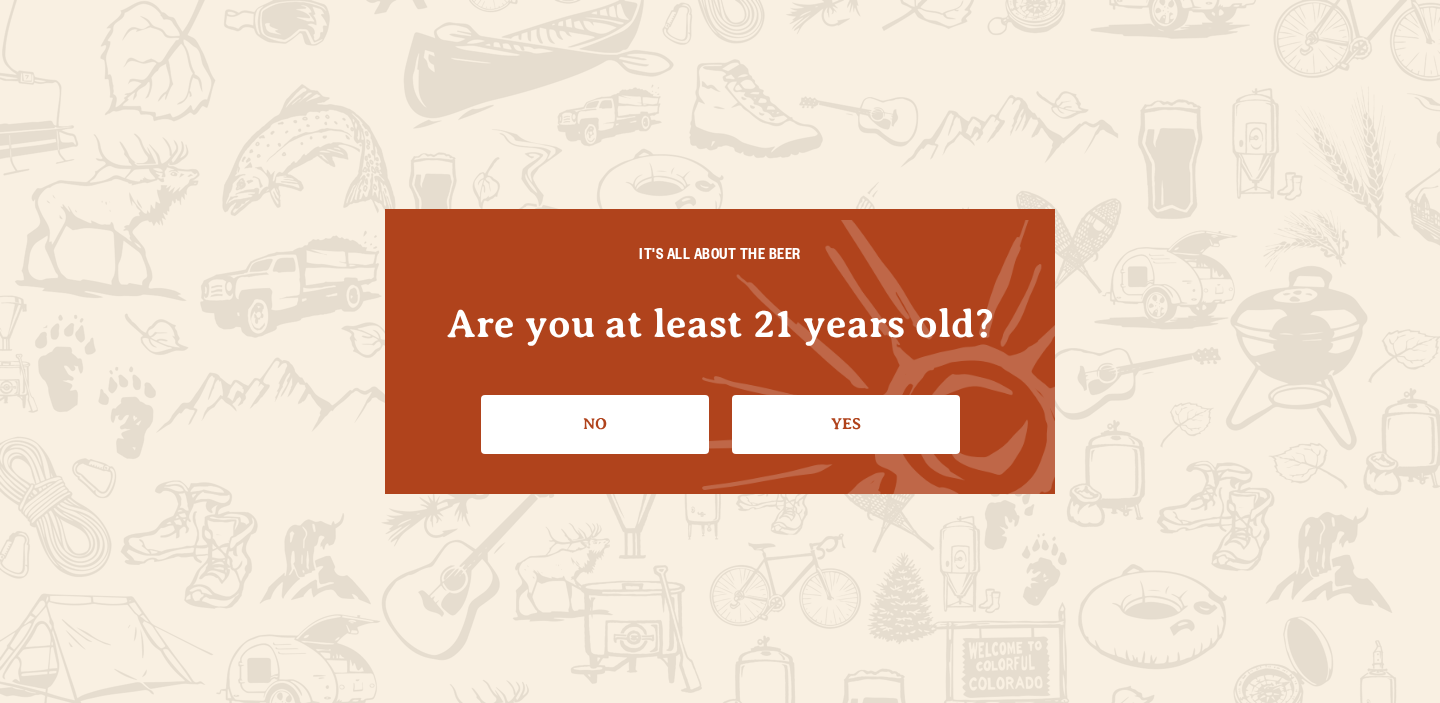 scroll, scrollTop: 0, scrollLeft: 0, axis: both 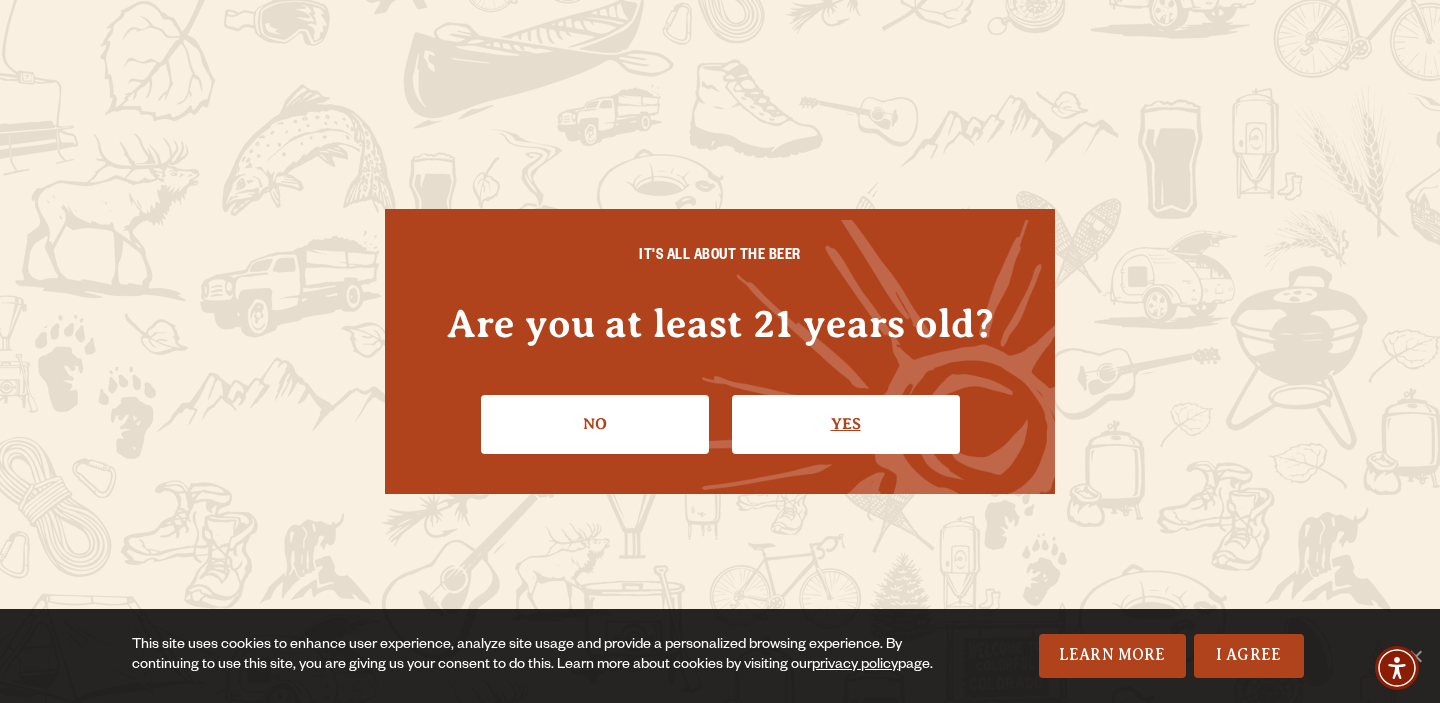 click on "Yes" at bounding box center [846, 424] 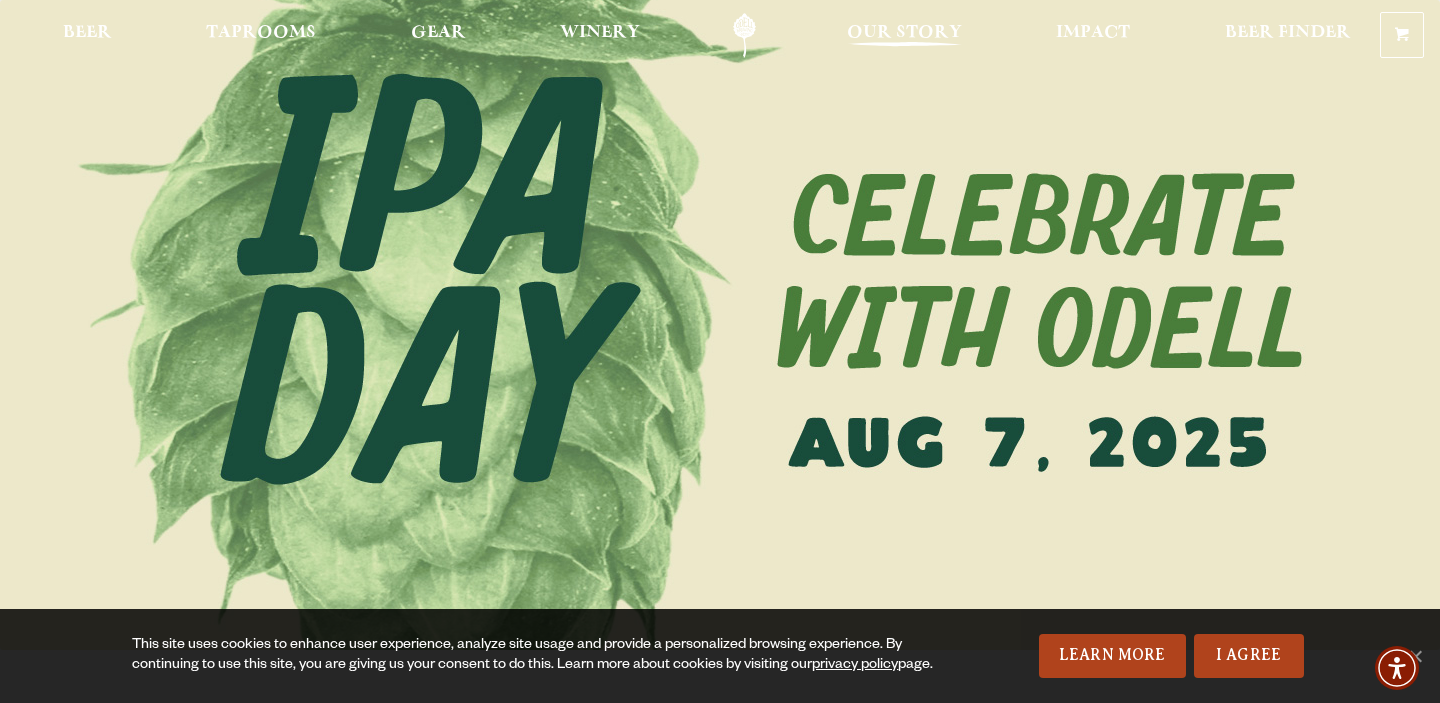 click on "Our Story" at bounding box center [904, 33] 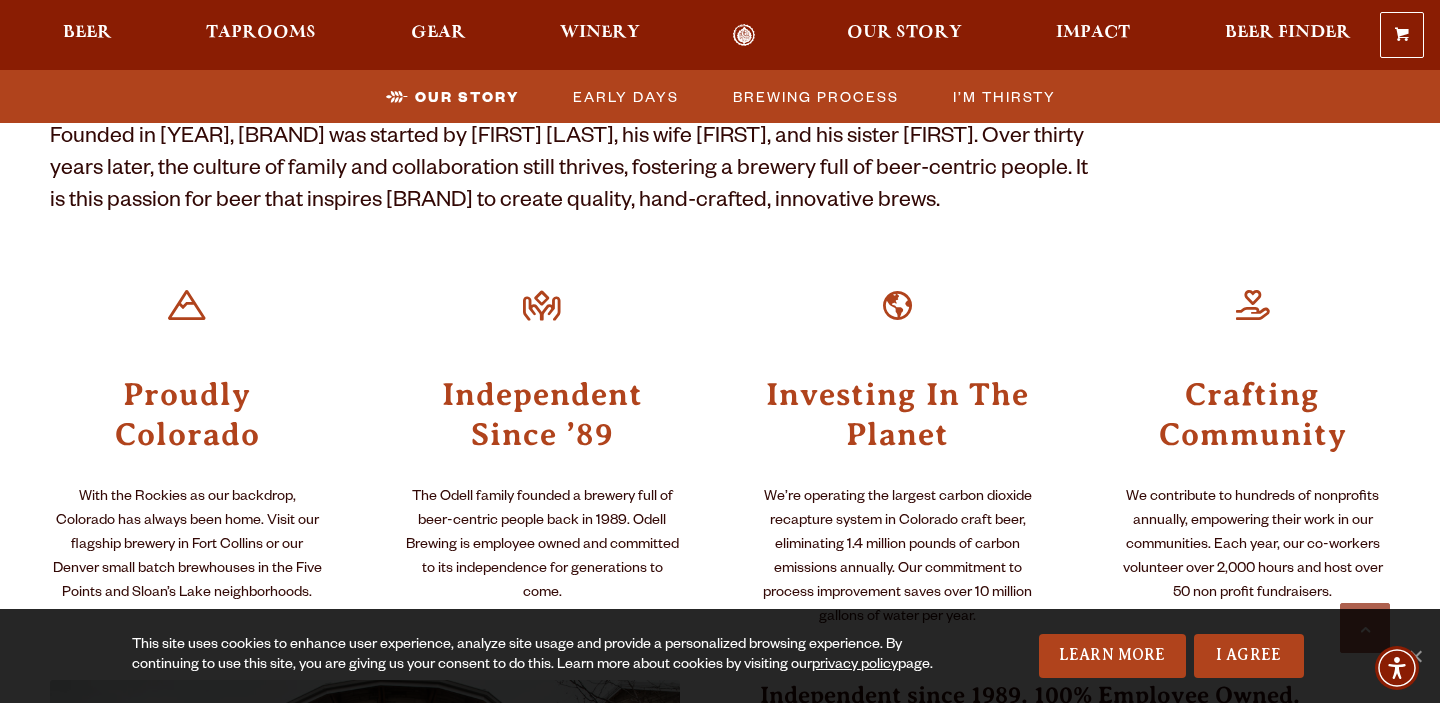 scroll, scrollTop: 723, scrollLeft: 0, axis: vertical 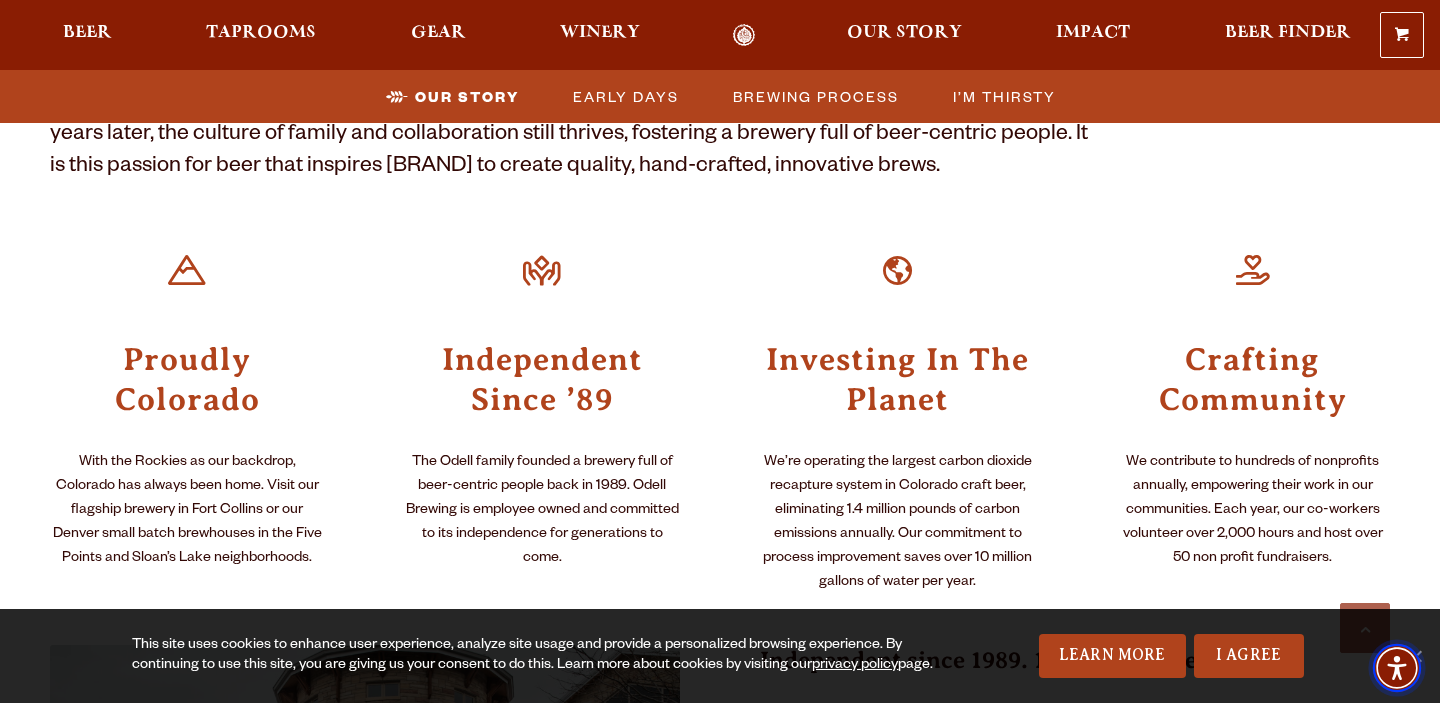 click at bounding box center [1397, 668] 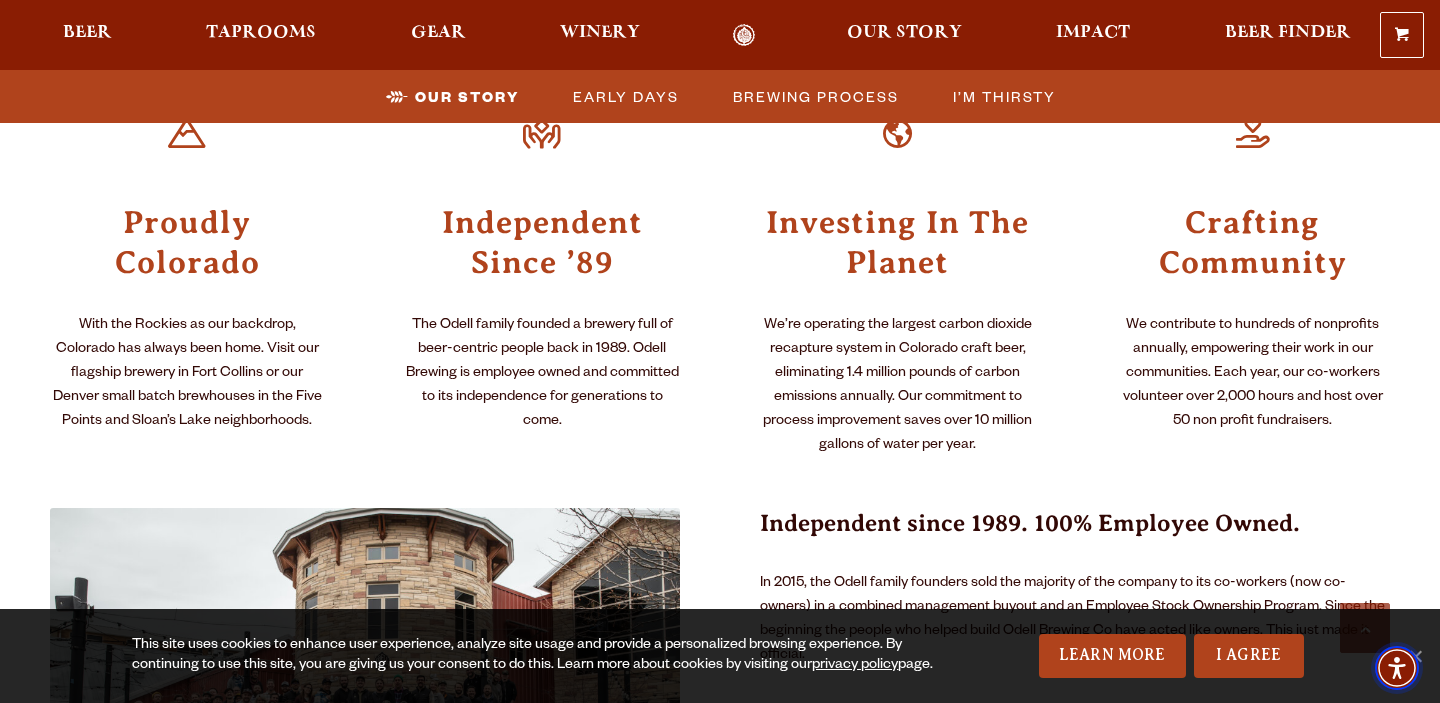 scroll, scrollTop: 874, scrollLeft: 0, axis: vertical 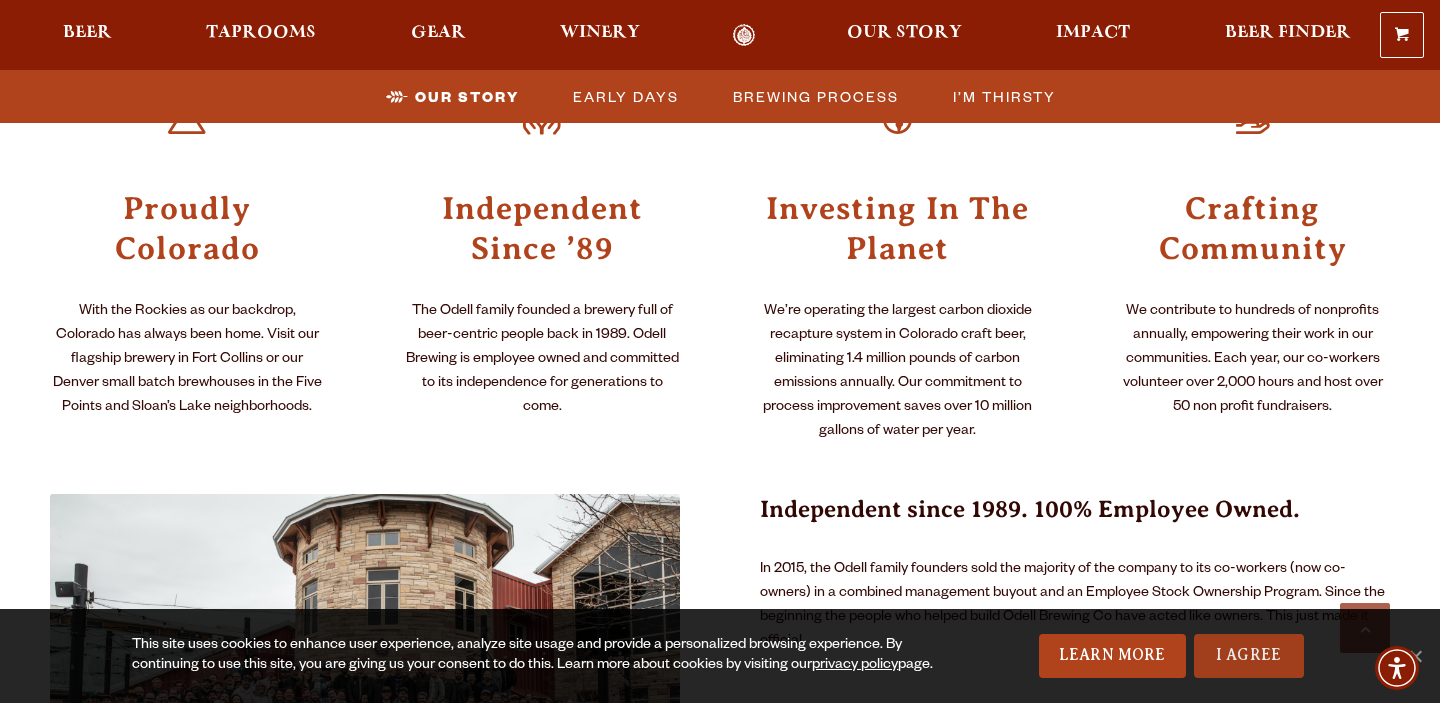 click on "I Agree" at bounding box center (1249, 656) 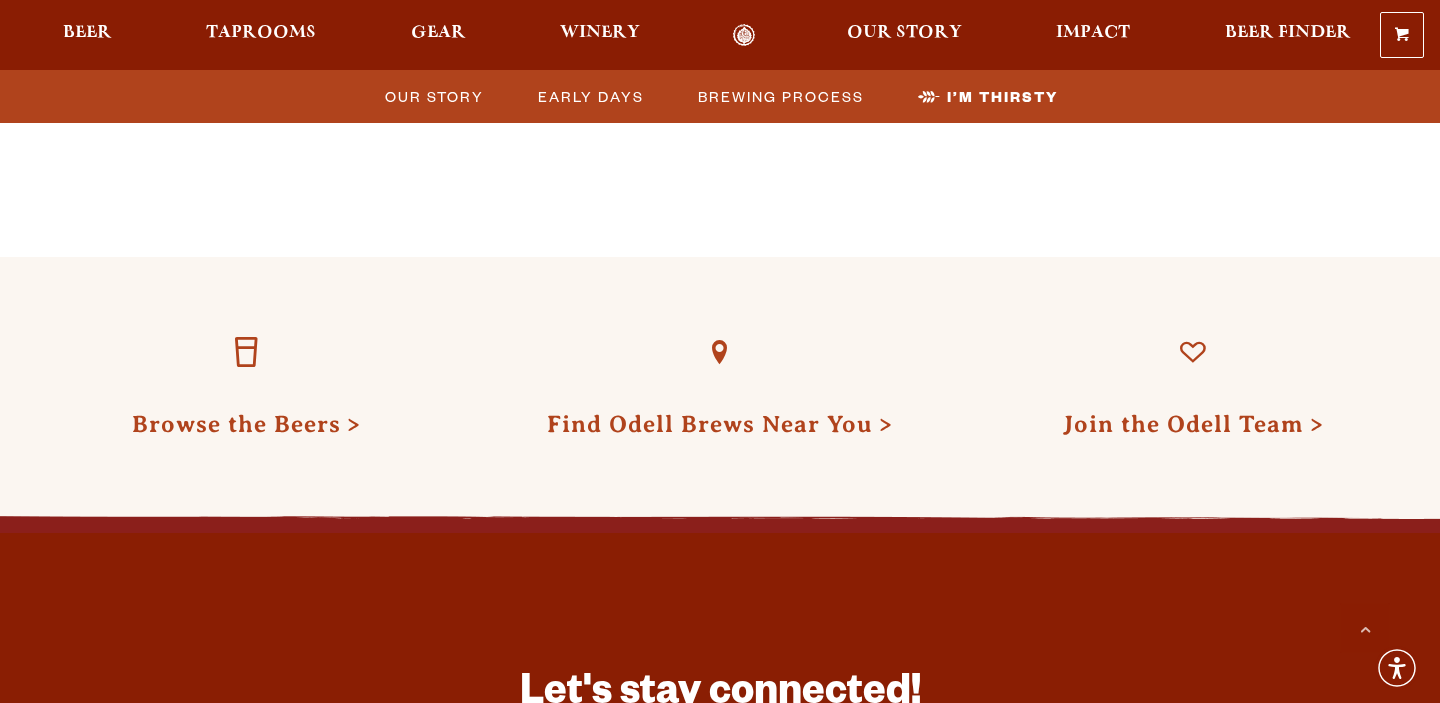 scroll, scrollTop: 5954, scrollLeft: 0, axis: vertical 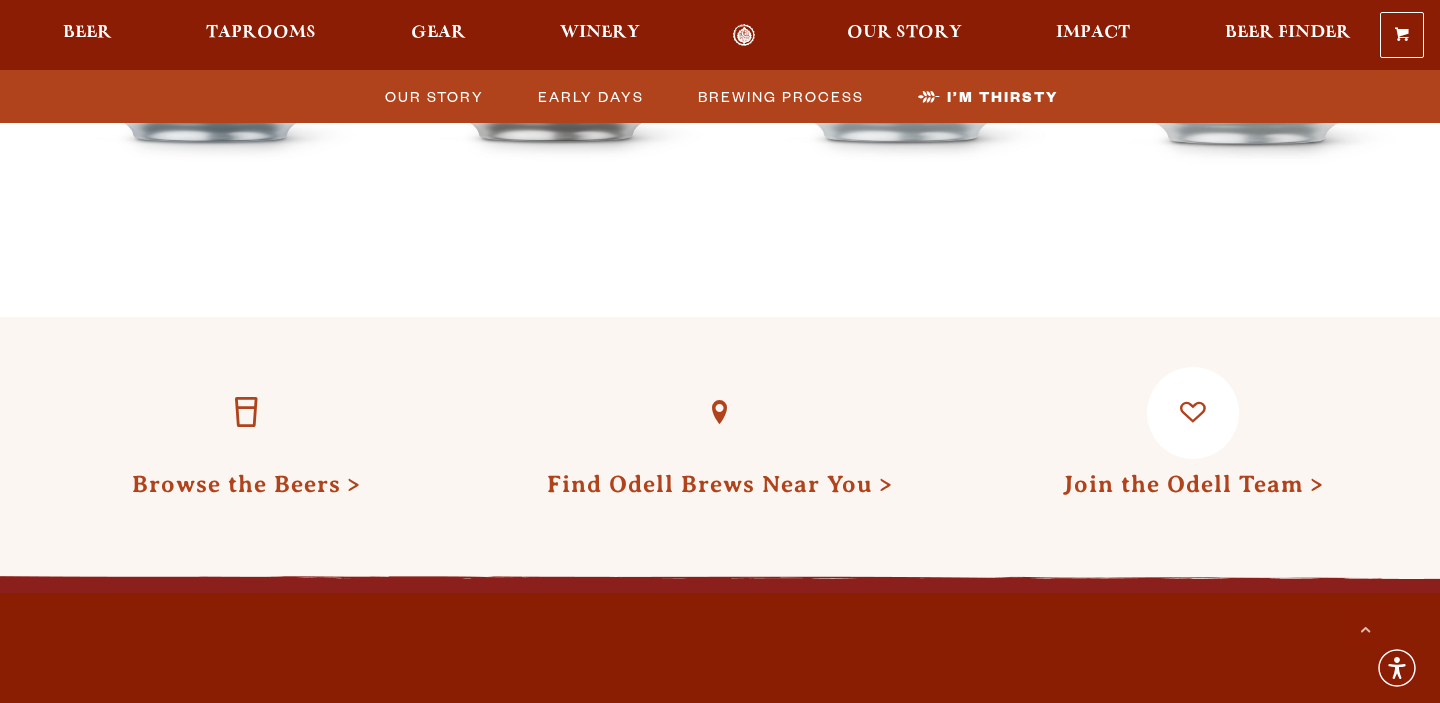 click on "Join the Odell Team" at bounding box center (1193, 484) 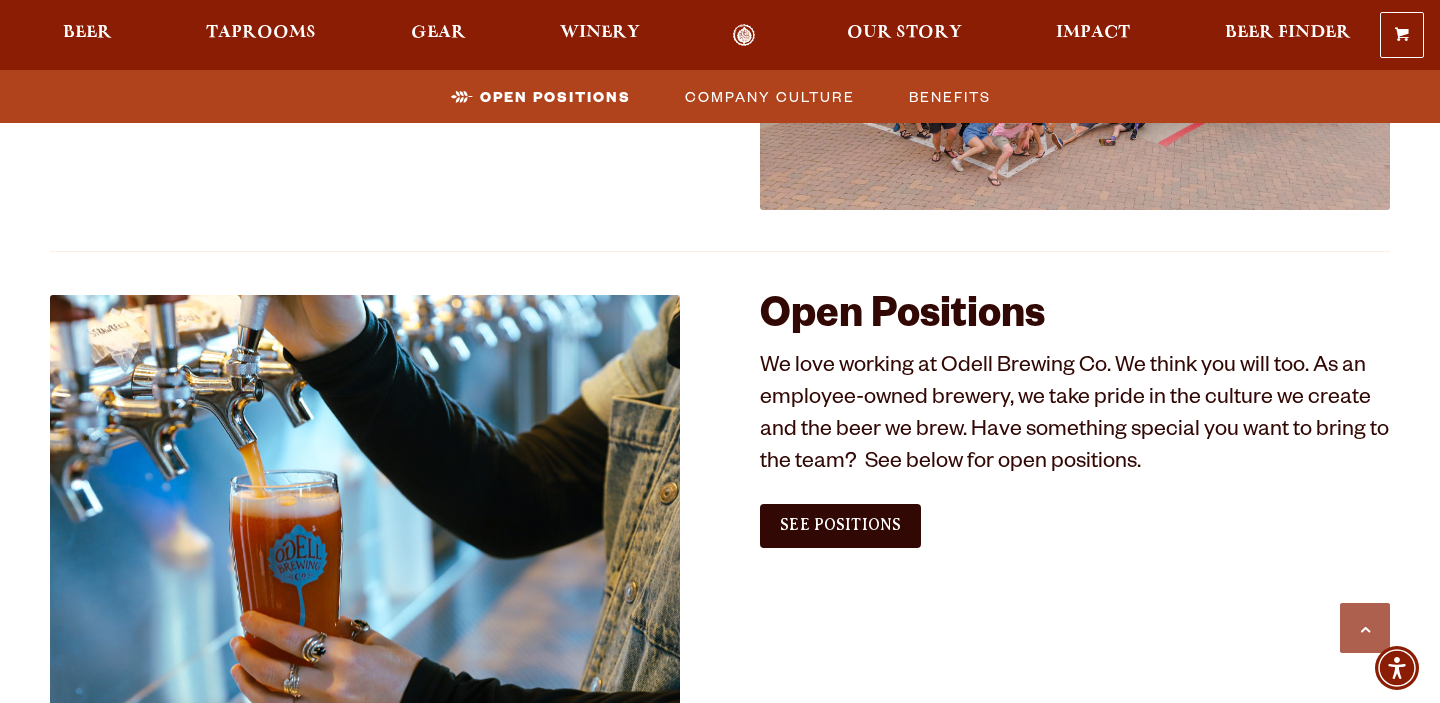 scroll, scrollTop: 1180, scrollLeft: 0, axis: vertical 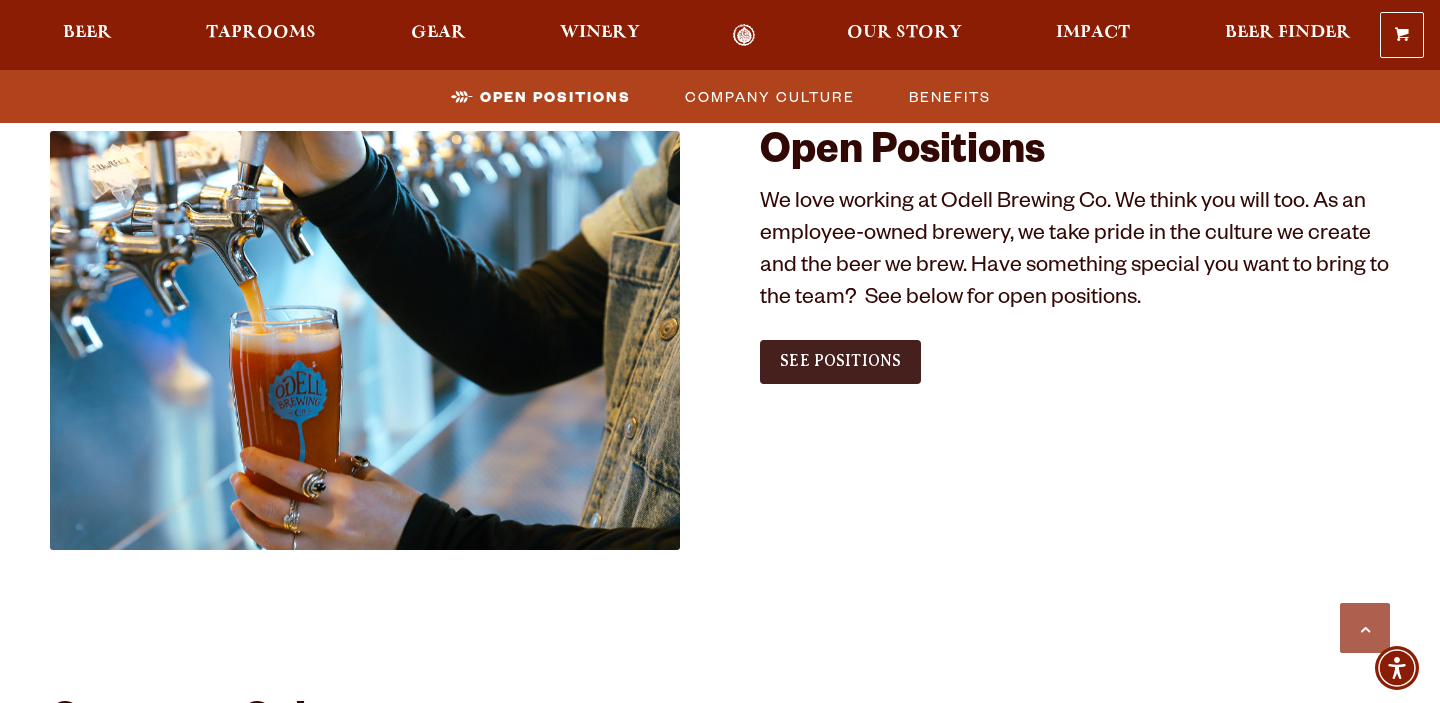 click on "See Positions" at bounding box center (840, 362) 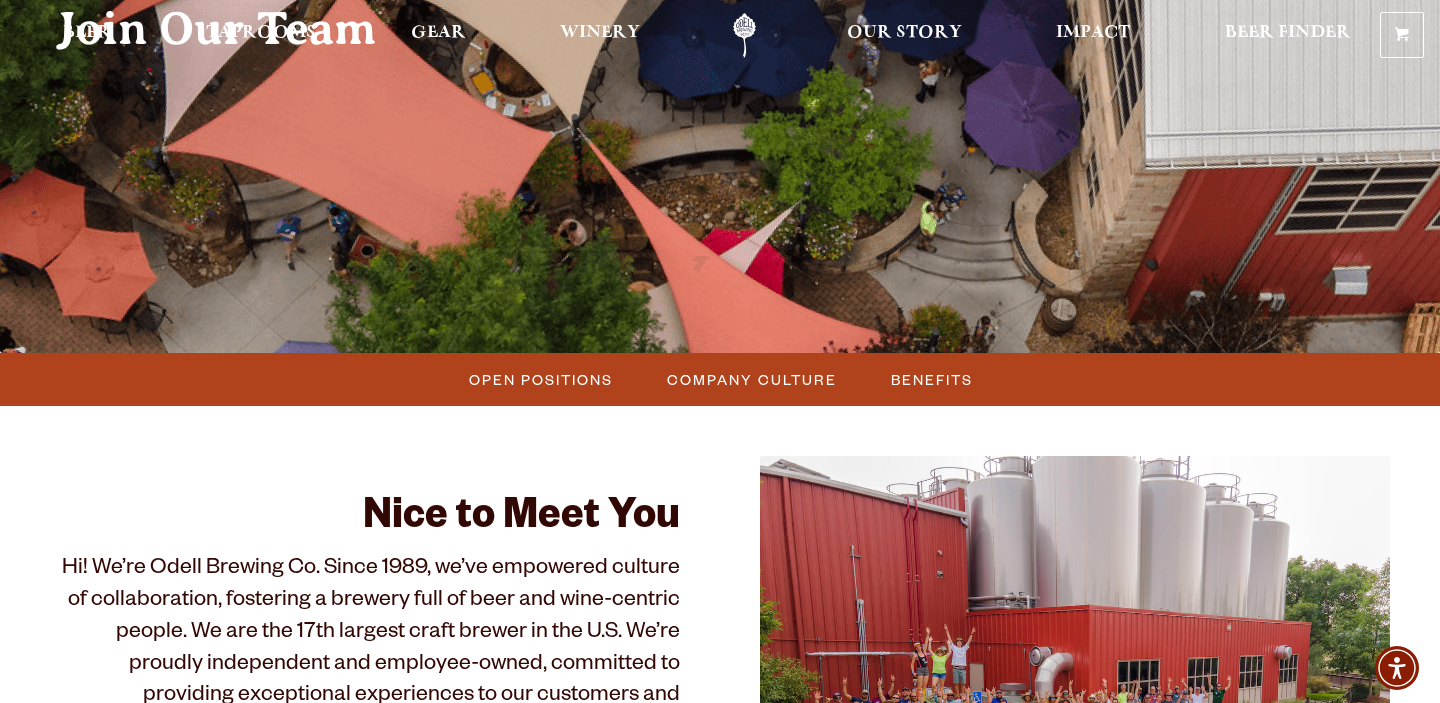 scroll, scrollTop: 0, scrollLeft: 0, axis: both 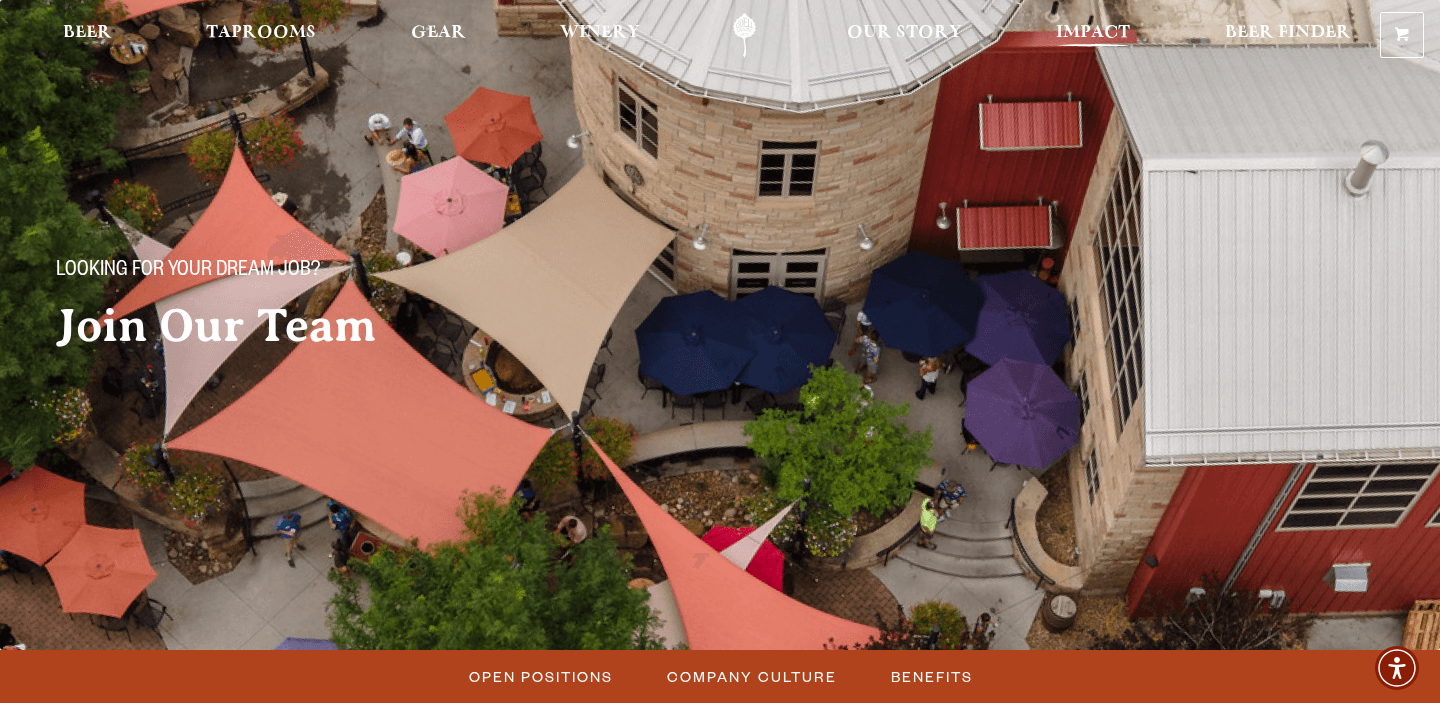 click on "Impact" at bounding box center (1093, 33) 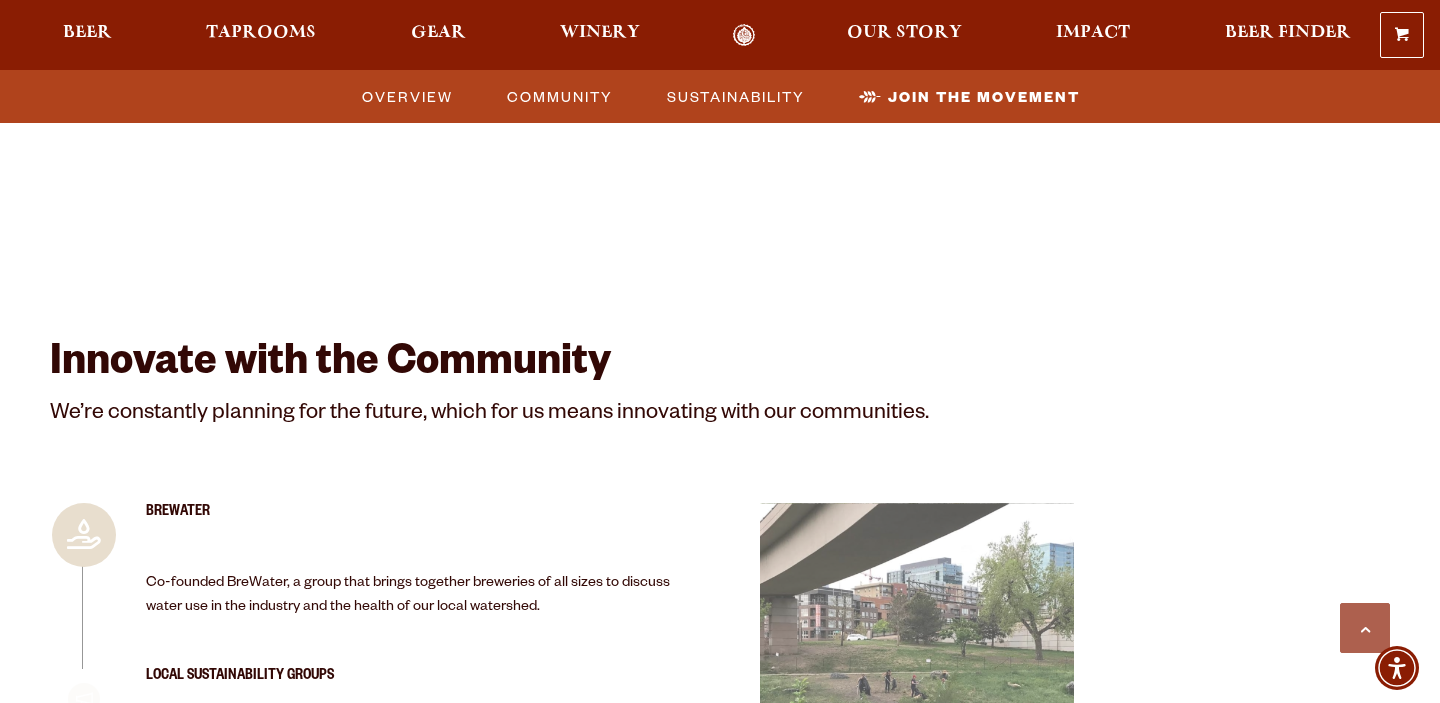 scroll, scrollTop: 4241, scrollLeft: 0, axis: vertical 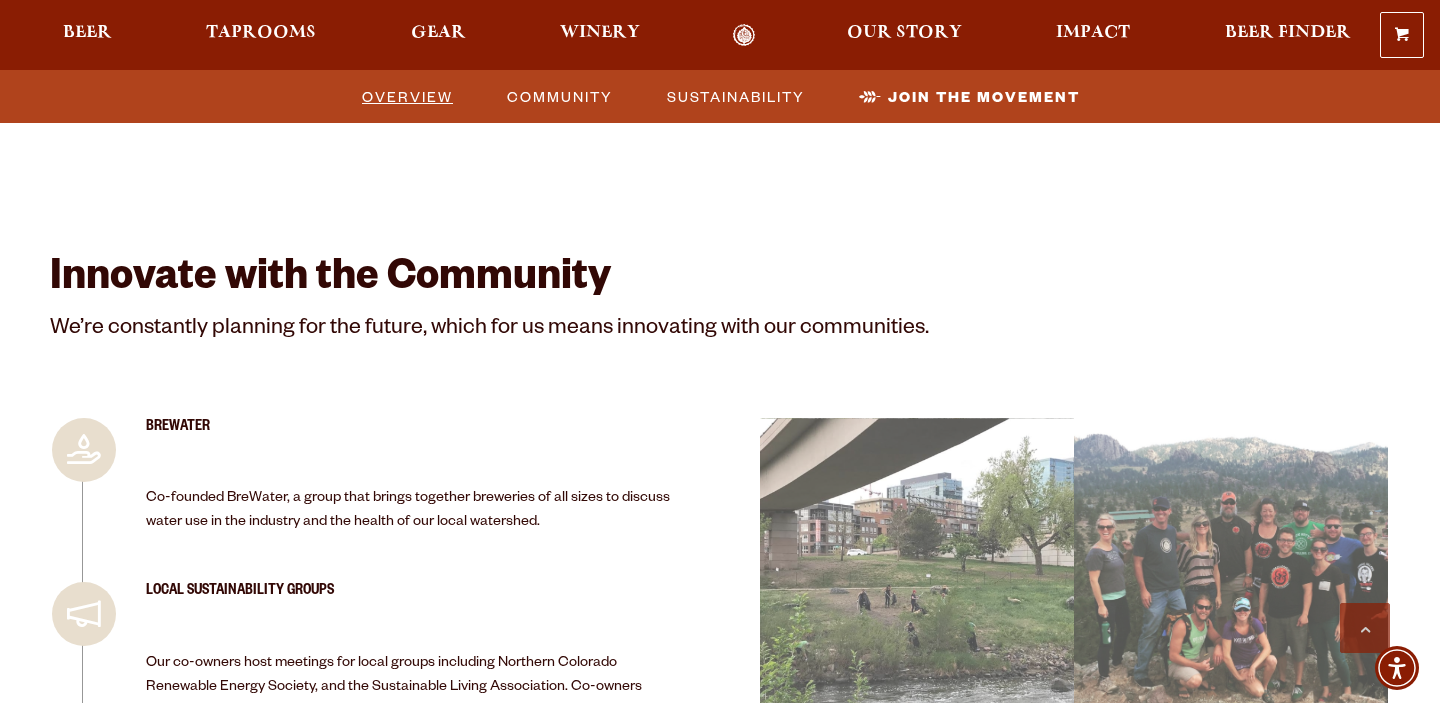 click on "Overview" at bounding box center [407, 96] 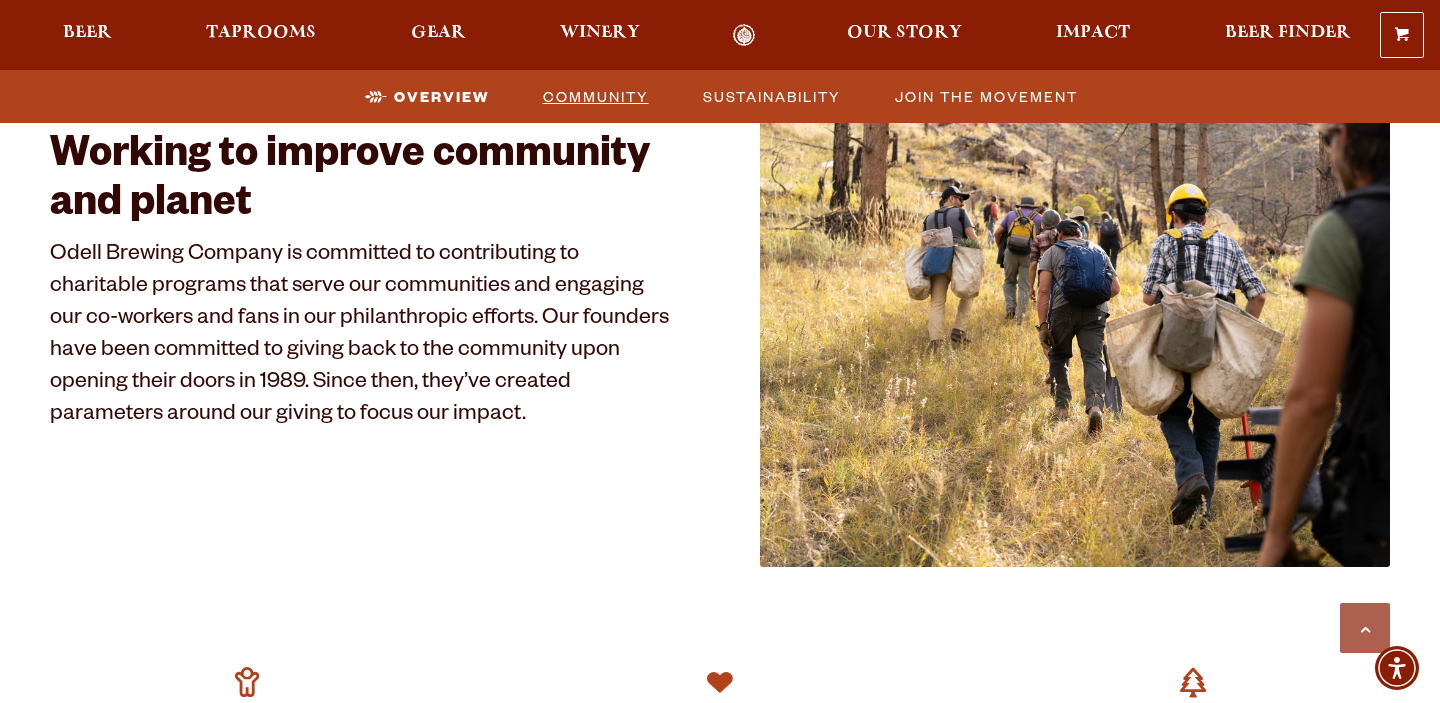 click on "Community" at bounding box center (596, 96) 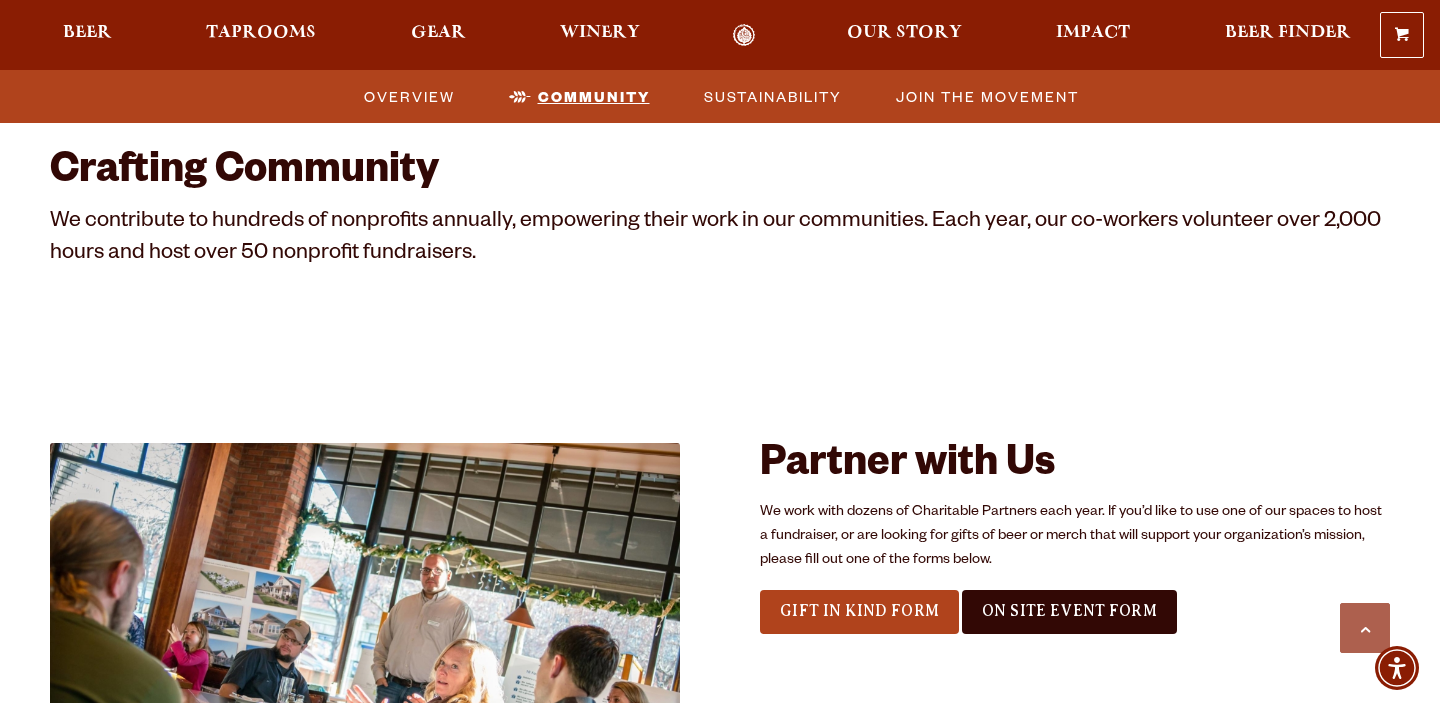 scroll, scrollTop: 1895, scrollLeft: 0, axis: vertical 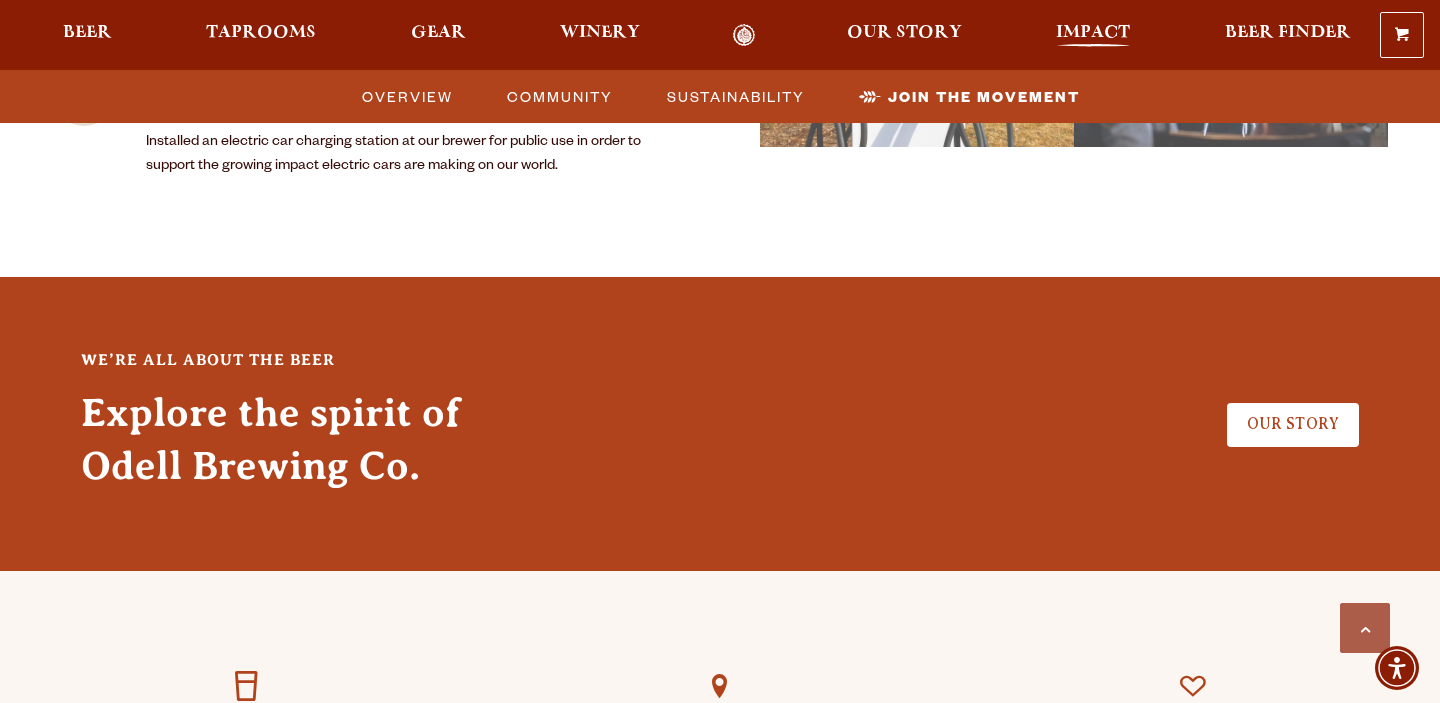 click on "Impact" at bounding box center (1093, 33) 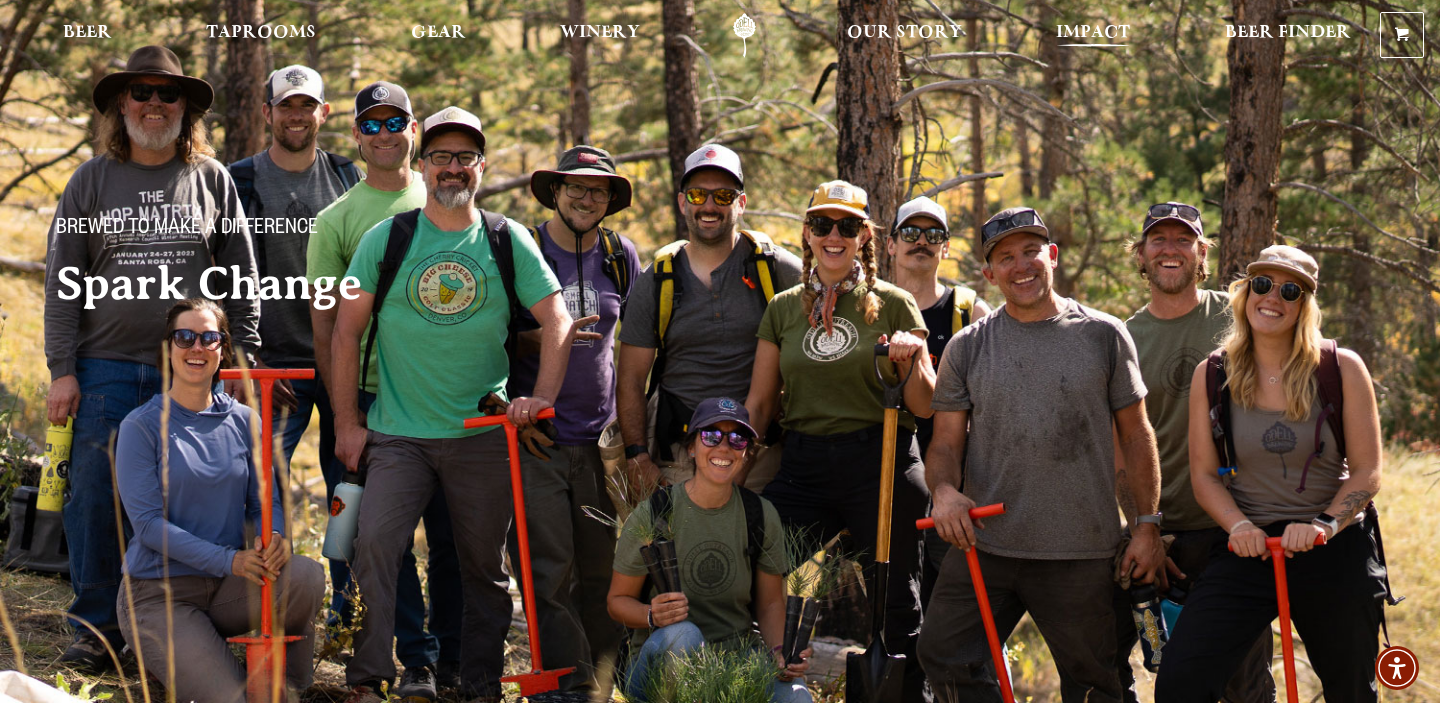 scroll, scrollTop: 0, scrollLeft: 0, axis: both 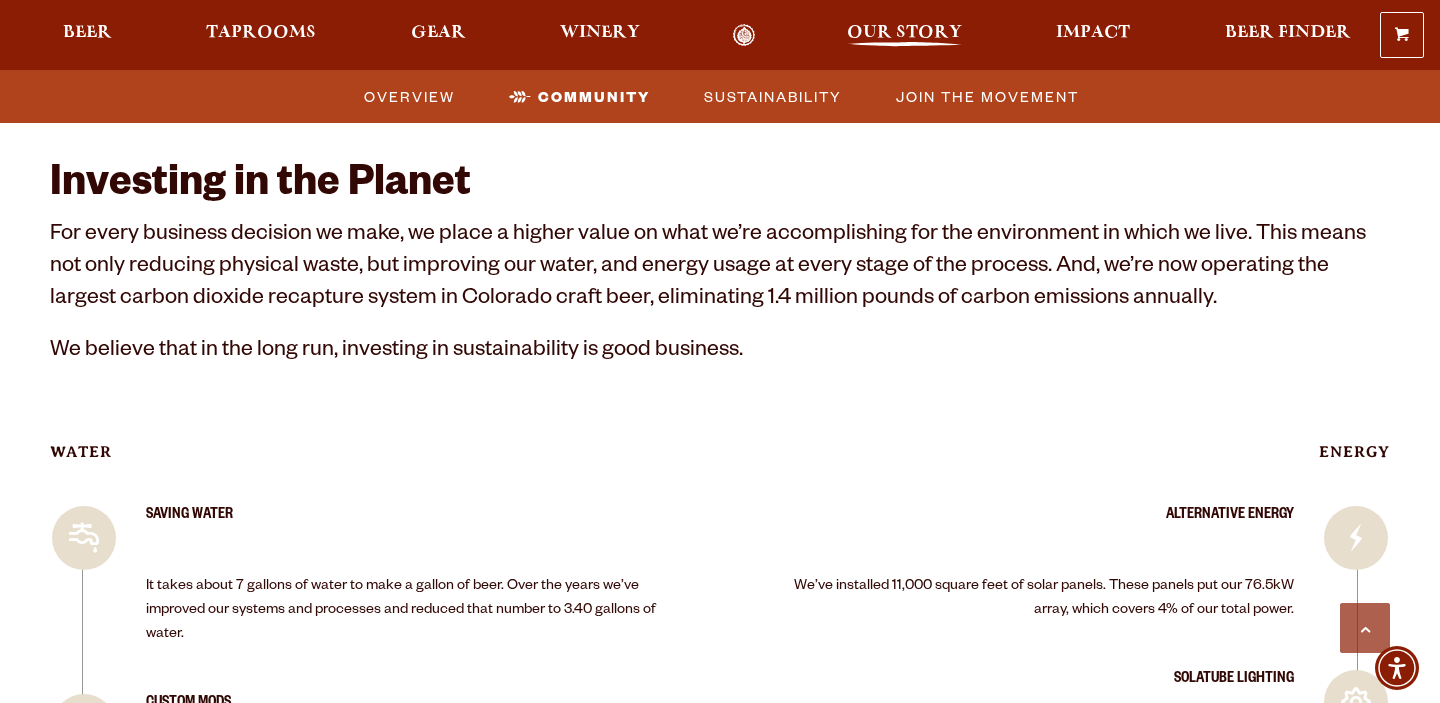 click on "Our Story" at bounding box center (904, 33) 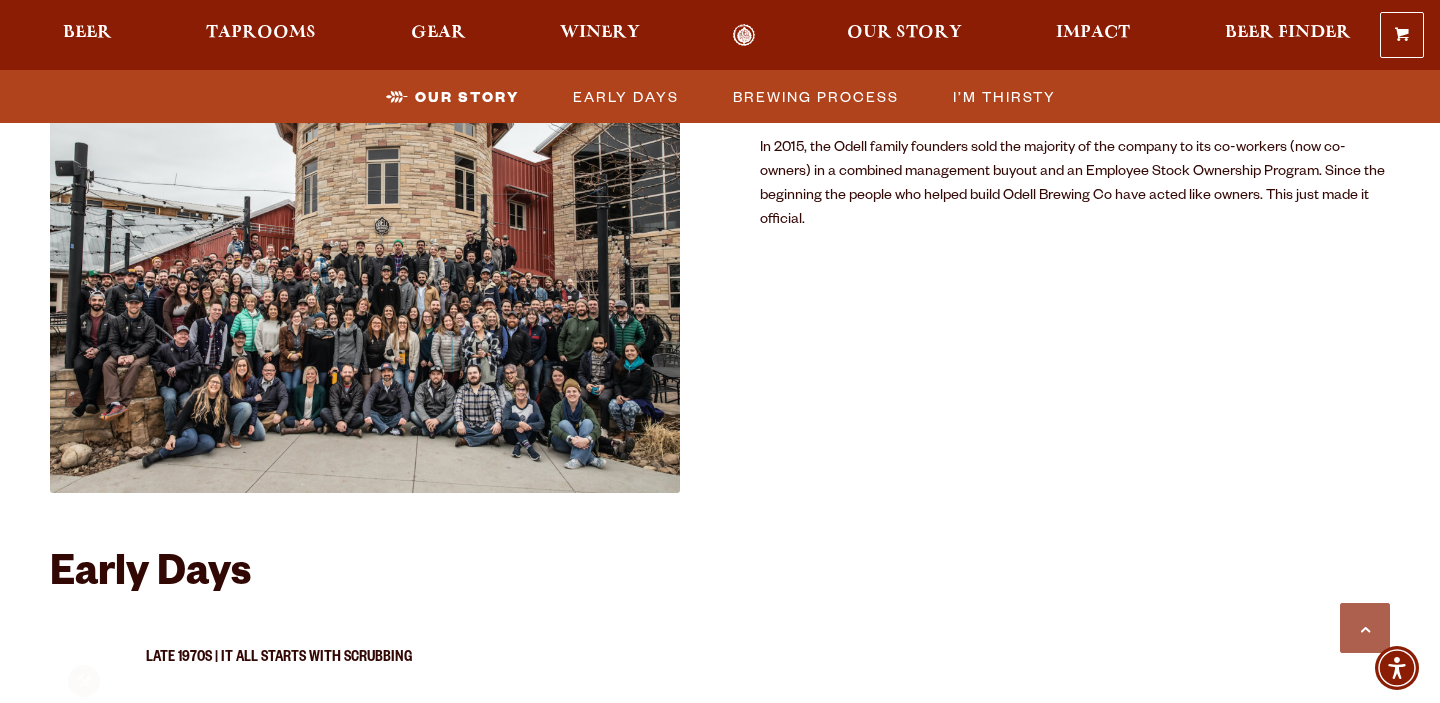 scroll, scrollTop: 1275, scrollLeft: 0, axis: vertical 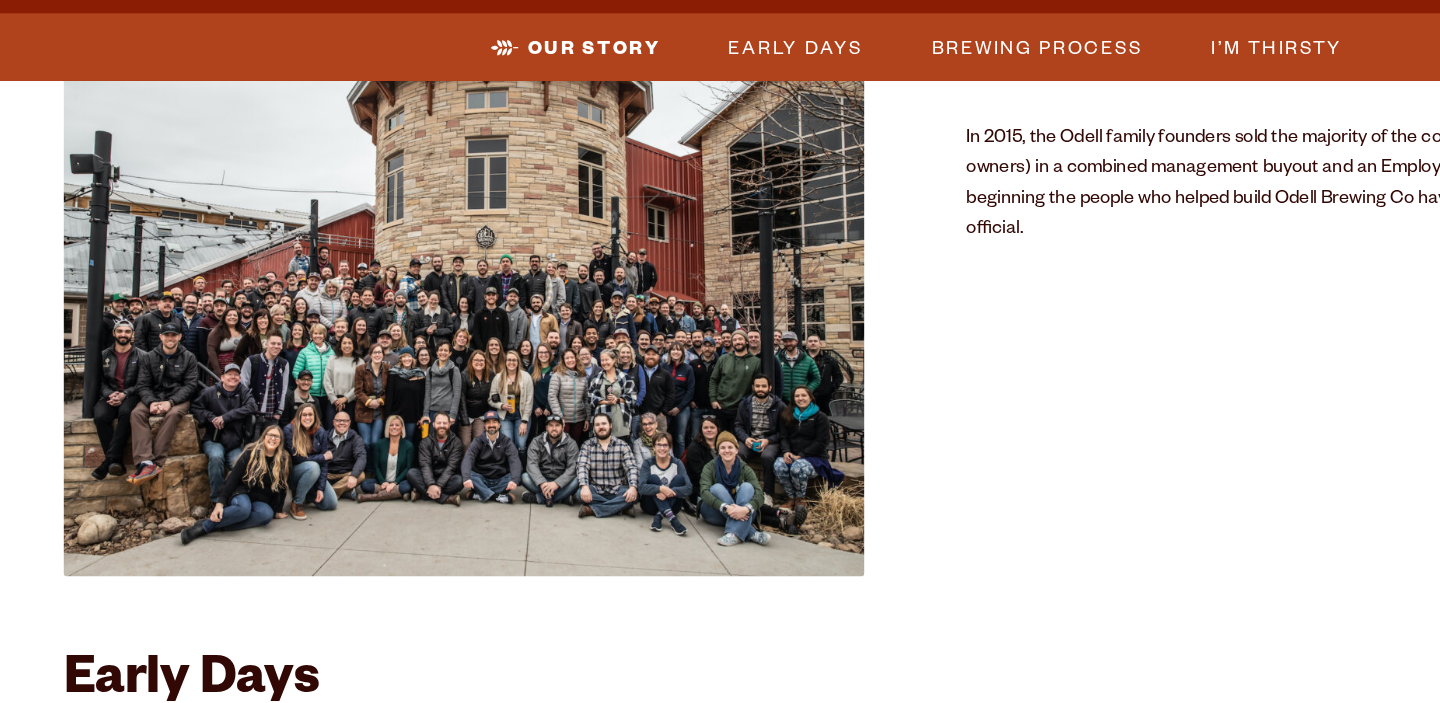 drag, startPoint x: 431, startPoint y: 325, endPoint x: 904, endPoint y: 65, distance: 539.749 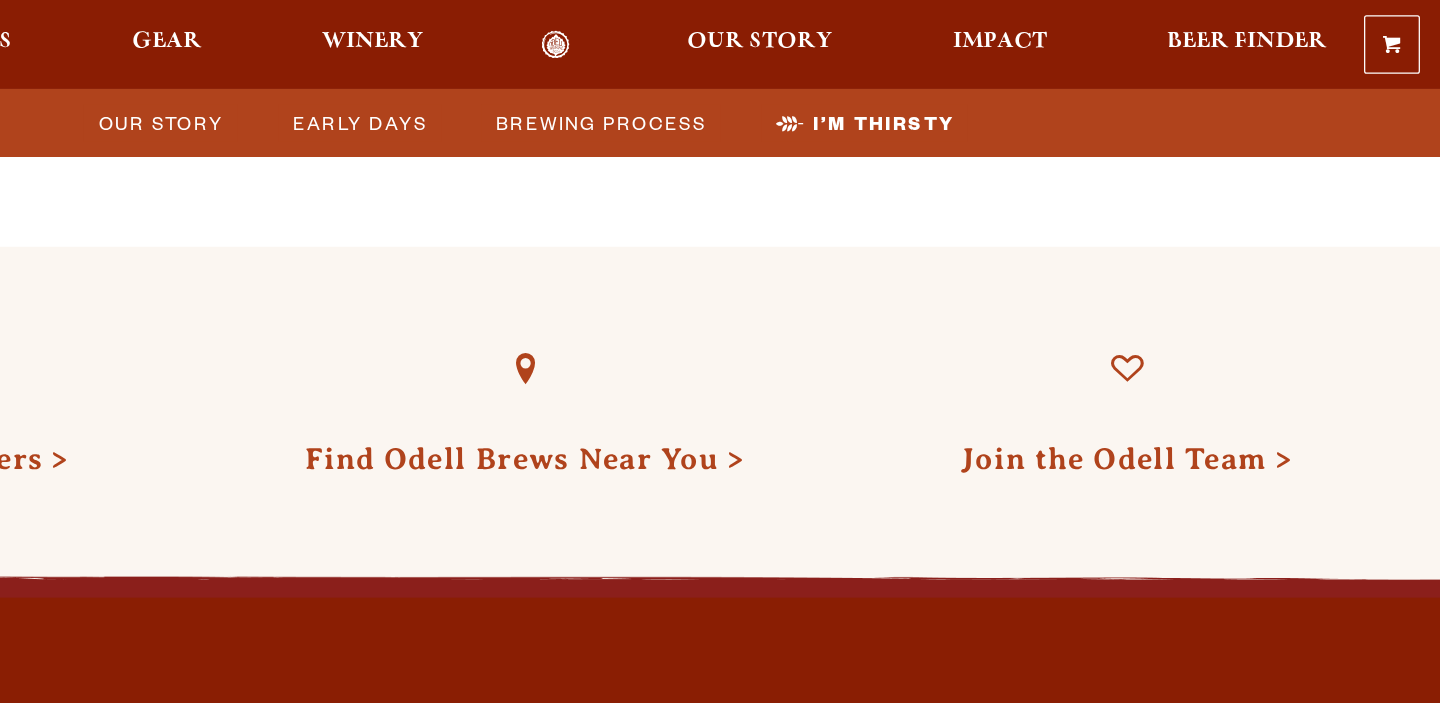 scroll, scrollTop: 6075, scrollLeft: 0, axis: vertical 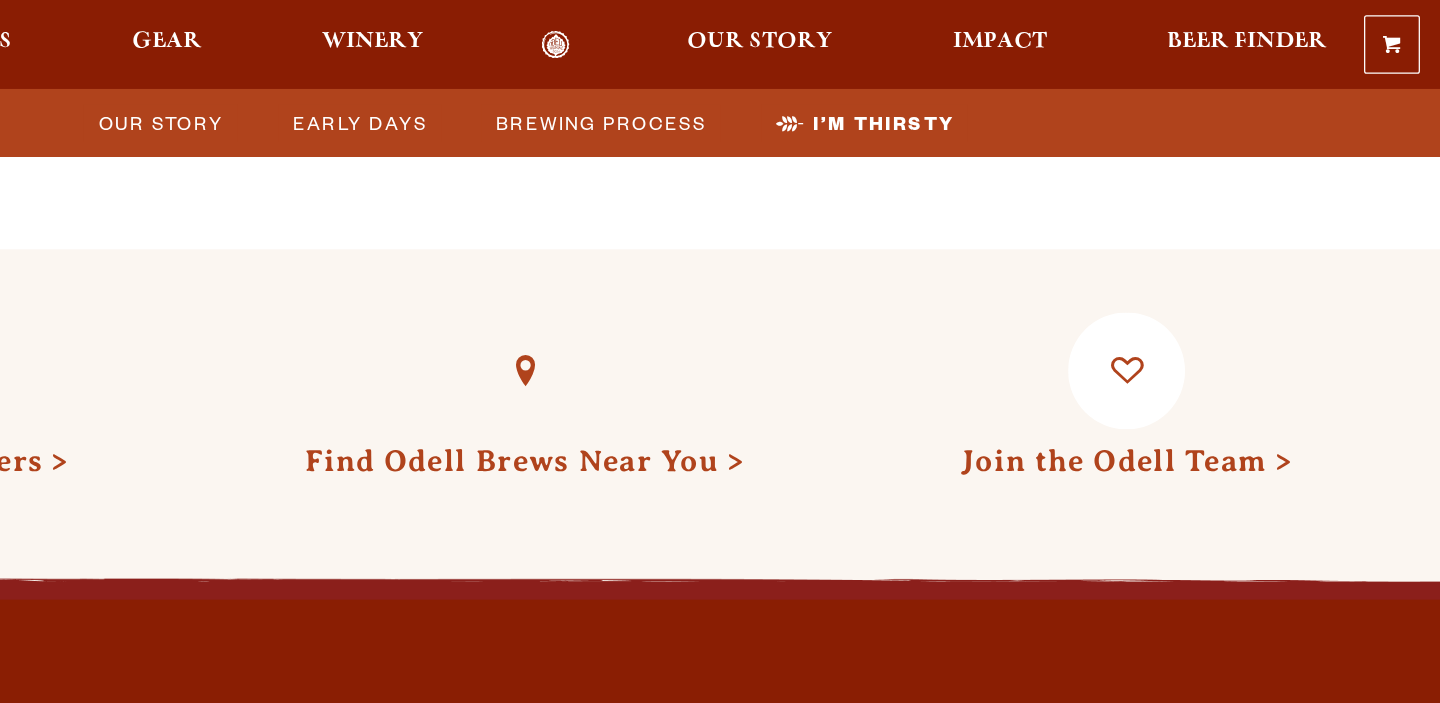 click on "Join the Odell Team" at bounding box center [1193, 363] 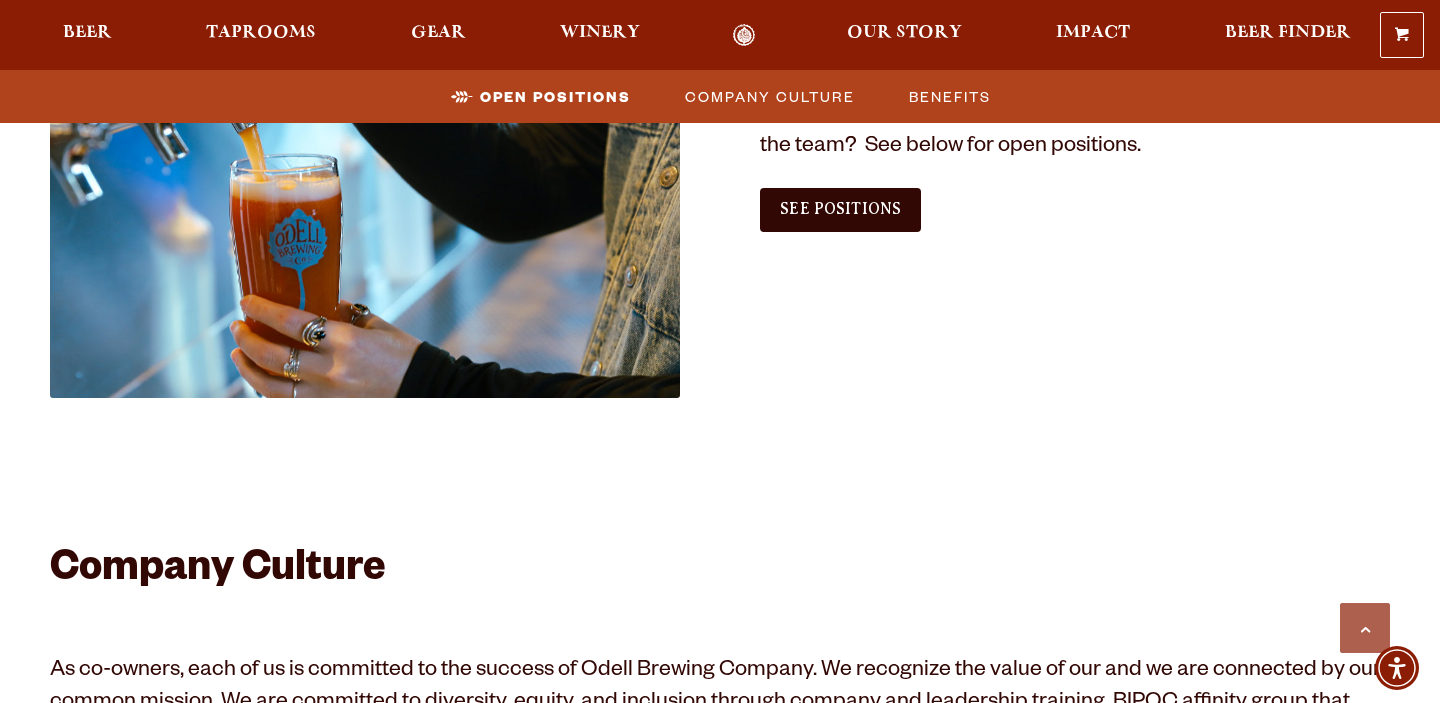 scroll, scrollTop: 1127, scrollLeft: 0, axis: vertical 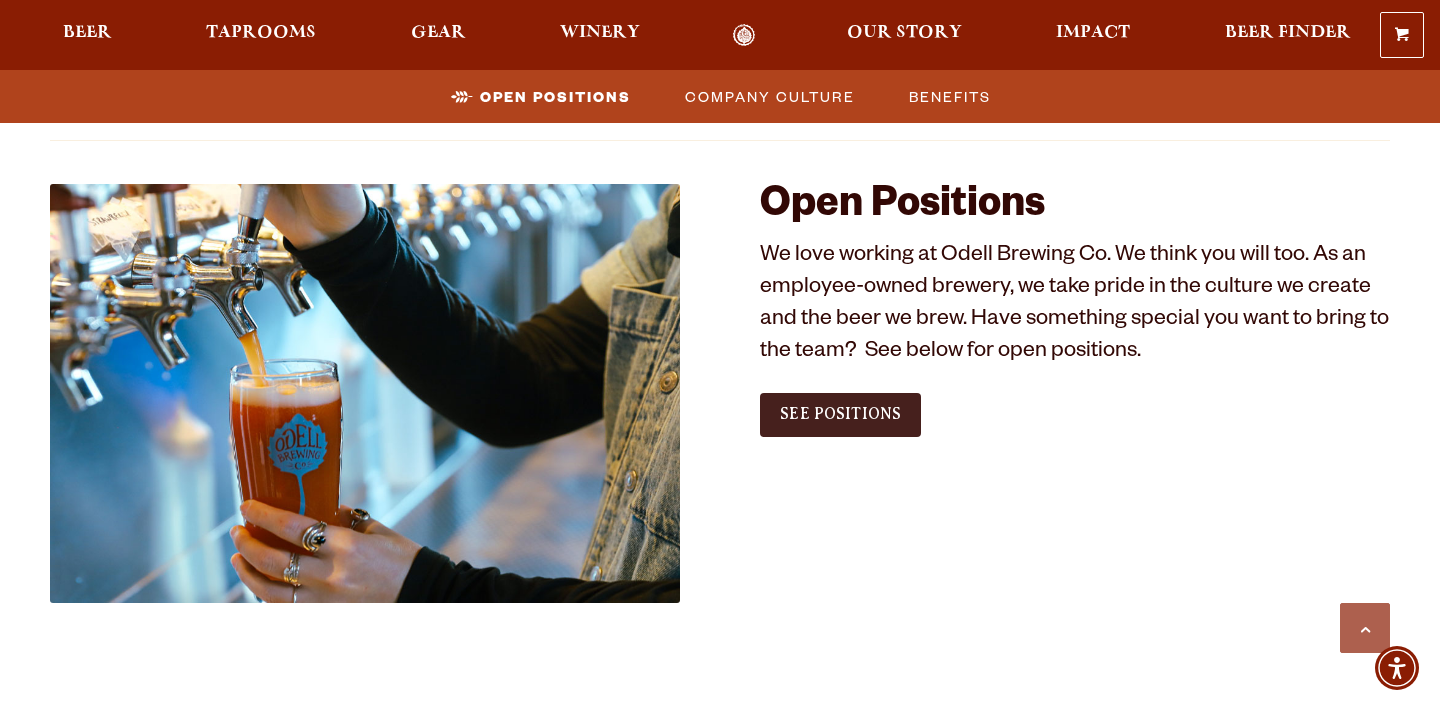 click on "See Positions" at bounding box center (840, 414) 